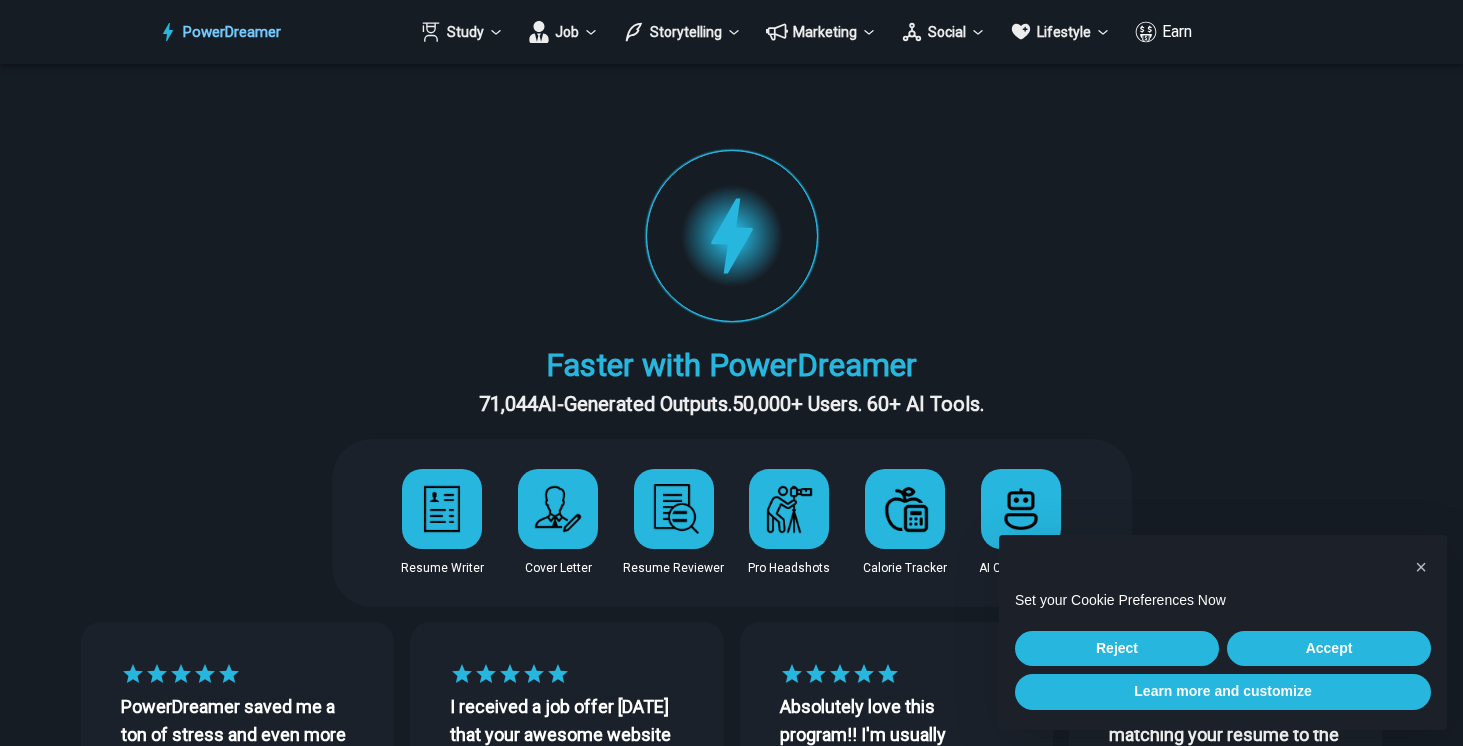 scroll, scrollTop: 0, scrollLeft: 0, axis: both 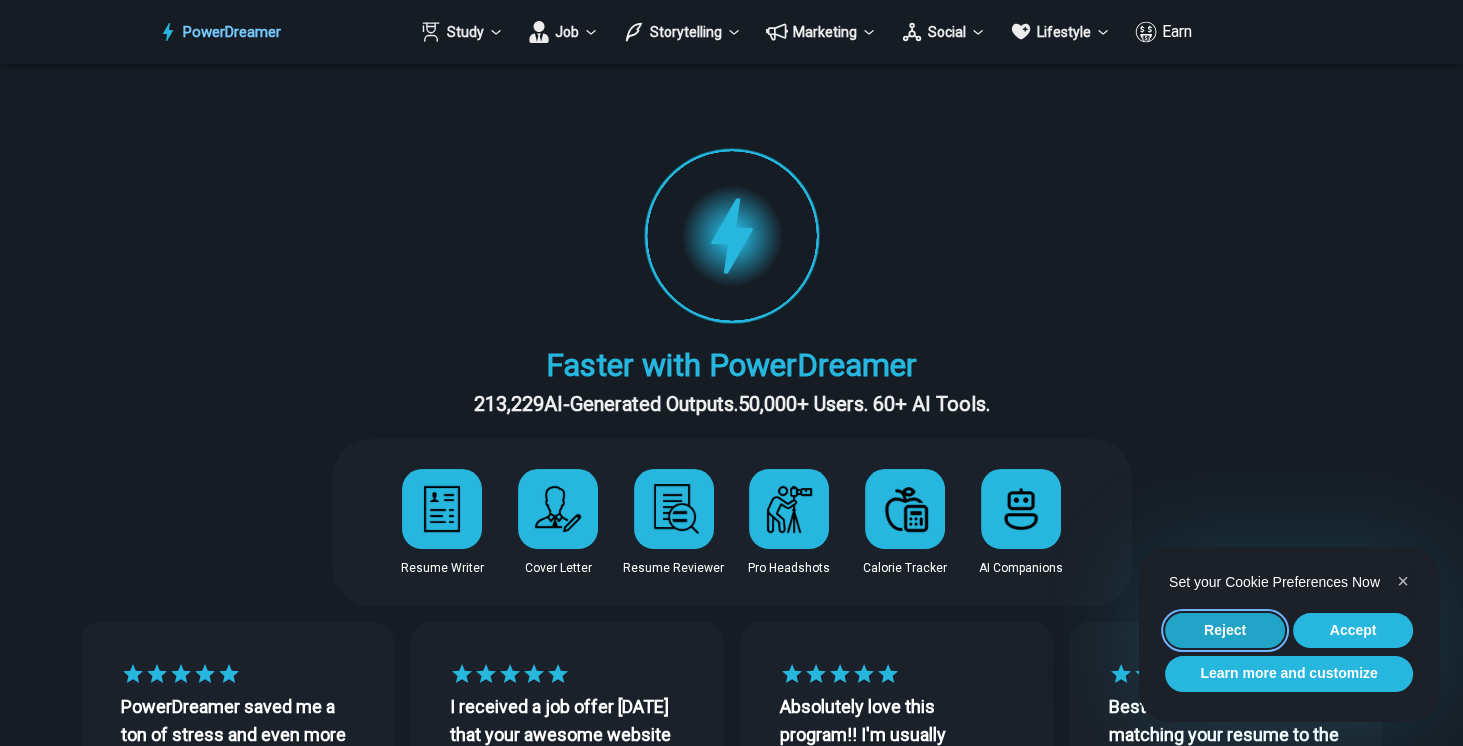 drag, startPoint x: 1219, startPoint y: 622, endPoint x: 1204, endPoint y: 608, distance: 20.518284 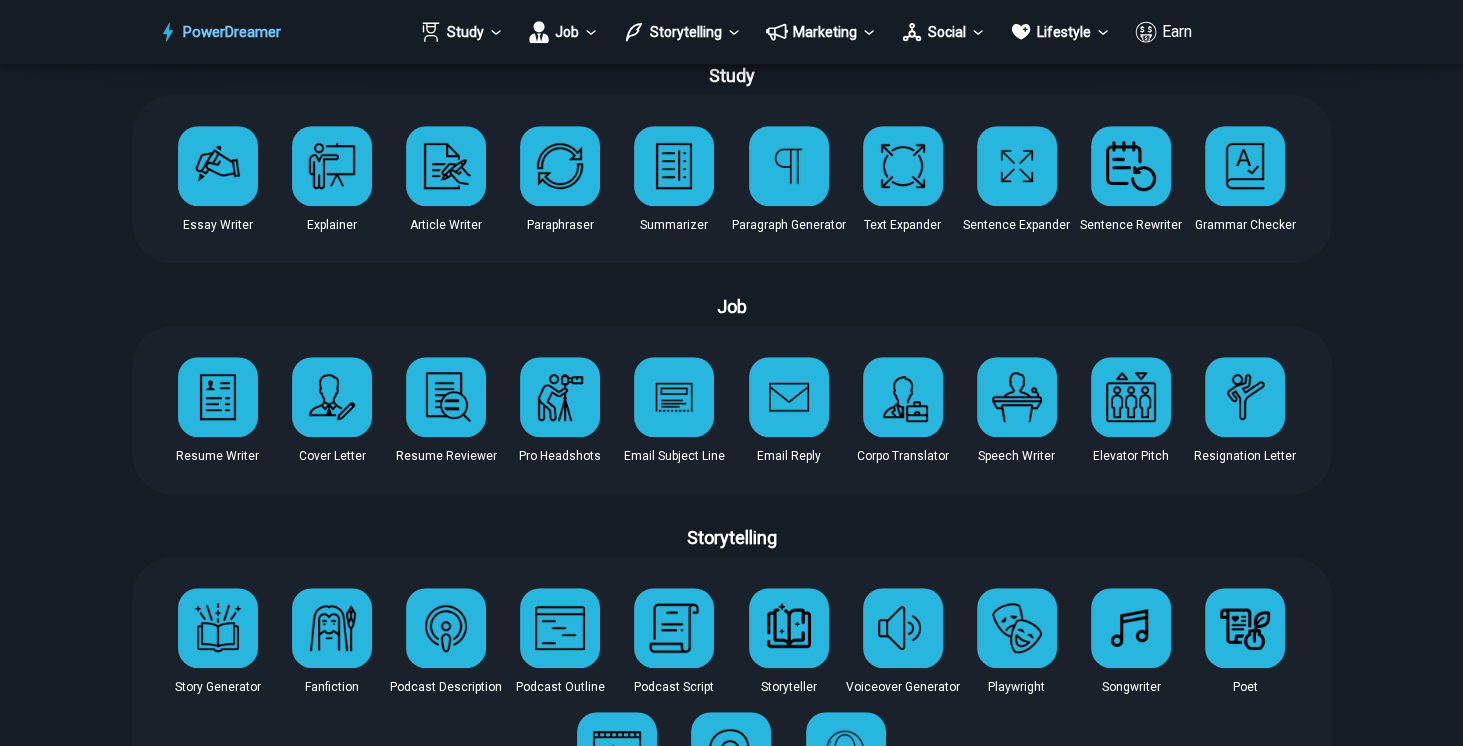 scroll, scrollTop: 1600, scrollLeft: 0, axis: vertical 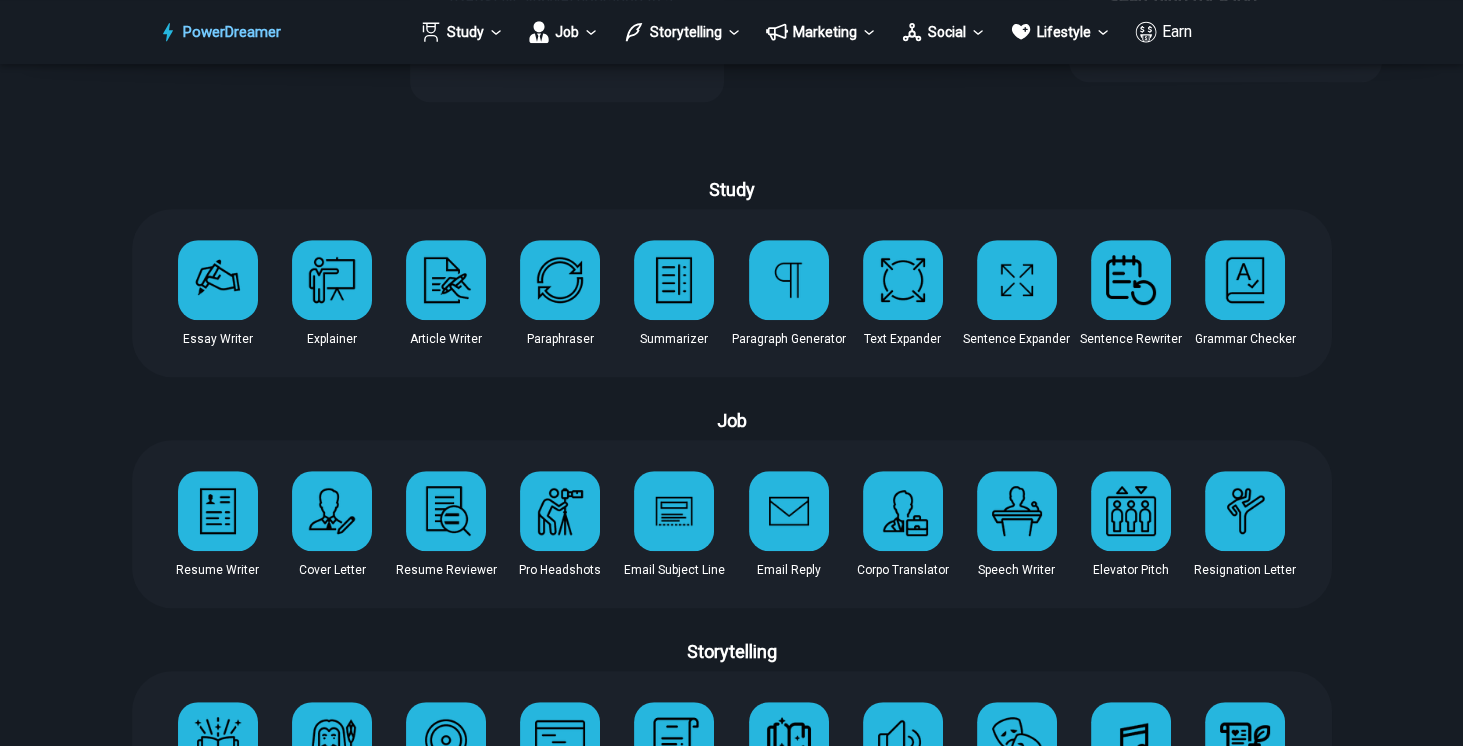 click at bounding box center (218, 511) 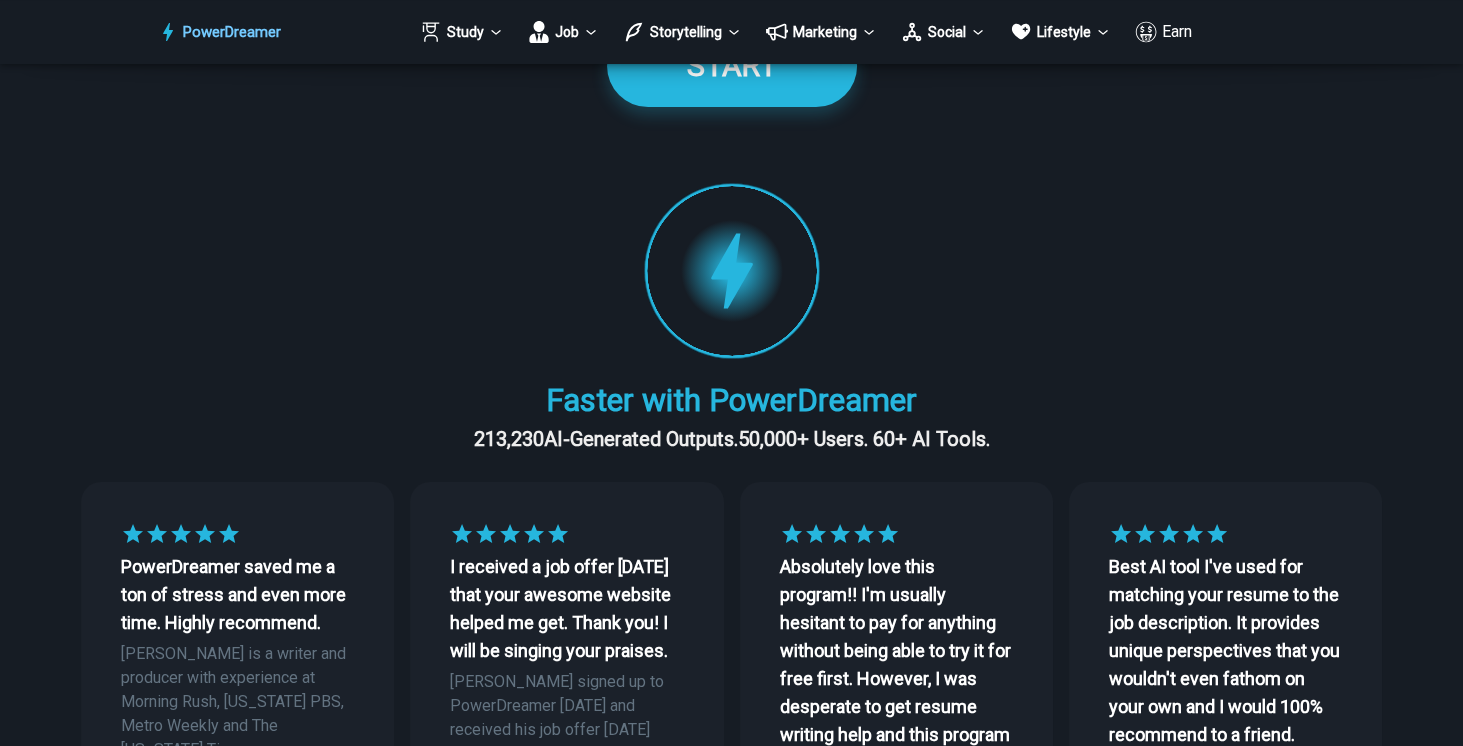 scroll, scrollTop: 0, scrollLeft: 0, axis: both 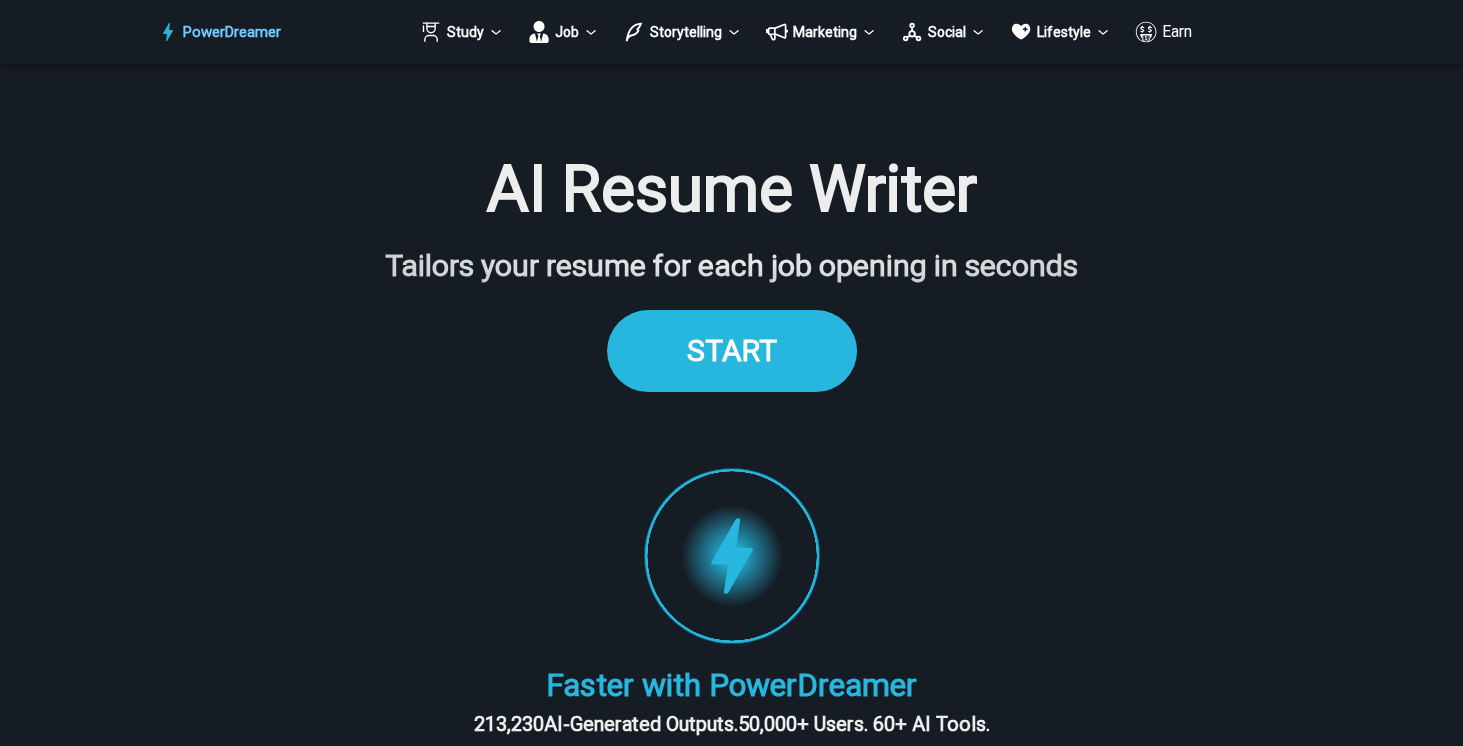 click on "START" at bounding box center [732, 350] 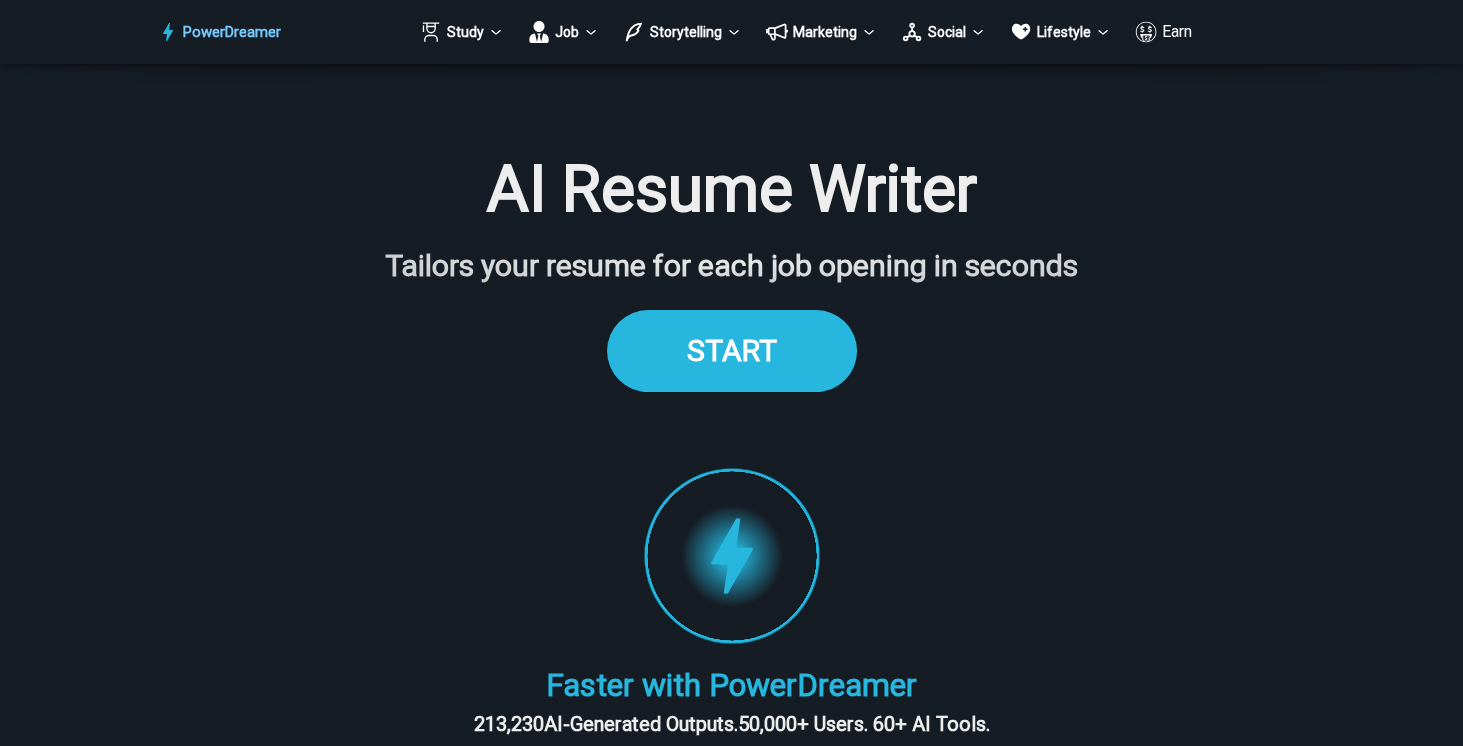 scroll, scrollTop: 1871, scrollLeft: 0, axis: vertical 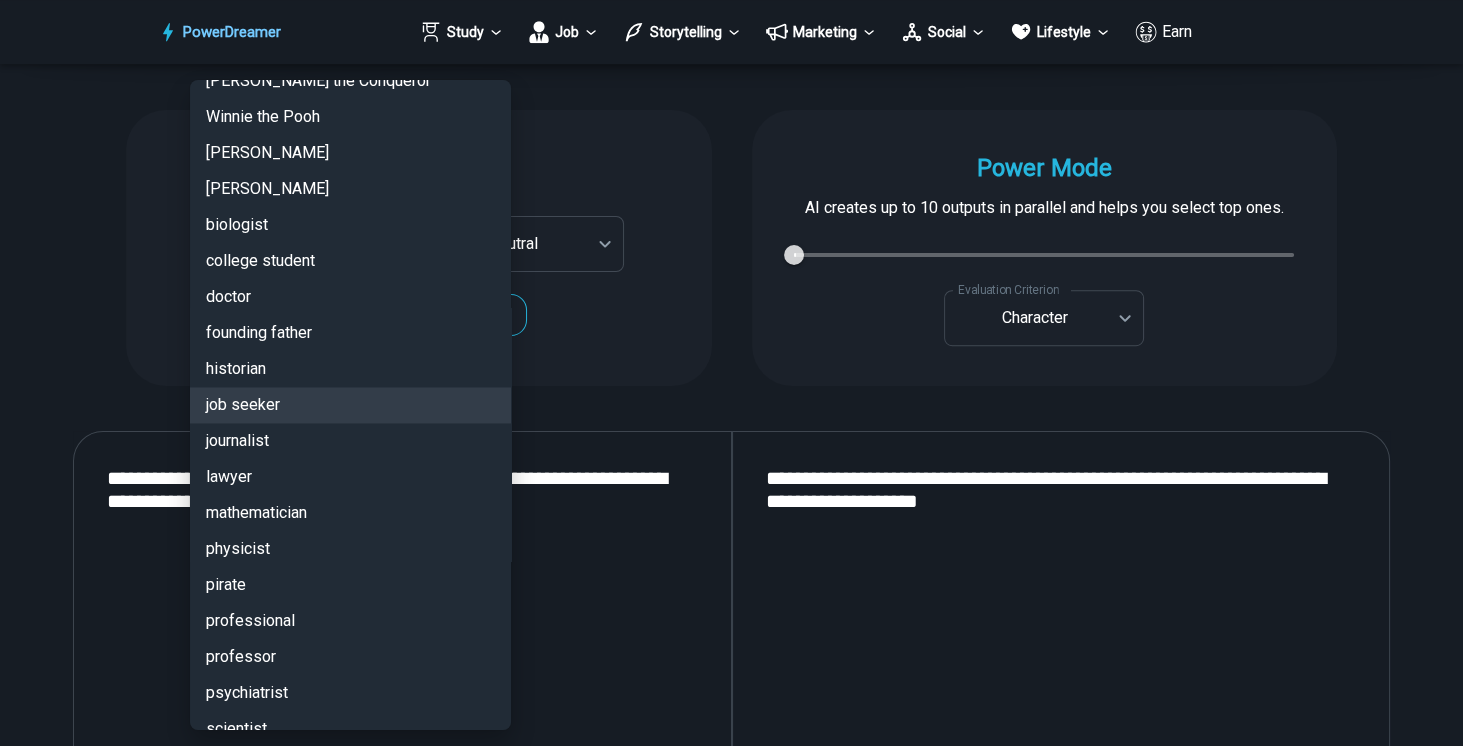 click on "PowerDreamer Study Job Storytelling Marketing Social Lifestyle Earn AI Resume Writer Tailors your resume for each job opening in seconds START Faster with PowerDreamer 213,230  AI-Generated Outputs.  50,000+ Users. 60+ AI Tools. PowerDreamer saved me a ton of stress and even more time. Highly recommend. [PERSON_NAME] is a writer and producer with experience at Morning Rush, [US_STATE] PBS, Metro Weekly and The [US_STATE] Times I received a job offer [DATE] that your awesome website helped me get. Thank you! I will be singing your praises. [PERSON_NAME] signed up to PowerDreamer [DATE] and received his job offer [DATE] Absolutely love this program!! I'm usually hesitant to pay for anything without being able to try it for free first. However, I was desperate to get resume writing help and this program far exceeded my expectations! I have been telling anyone I know looking for a job to try it. [PERSON_NAME] [PERSON_NAME], Product Manager in E-Commerce [PERSON_NAME] [PERSON_NAME] [PERSON_NAME] Personalization AI Tone" at bounding box center [731, 2859] 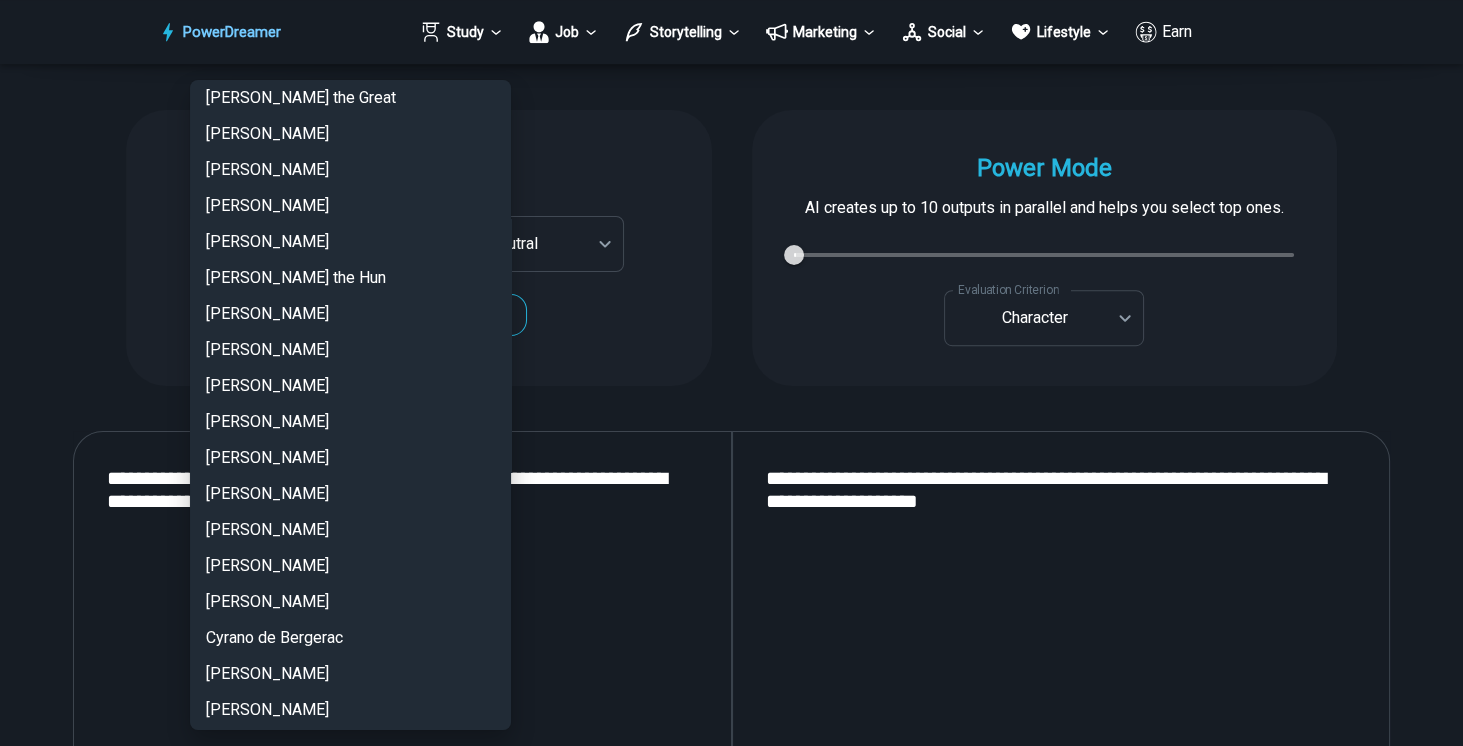 scroll, scrollTop: 0, scrollLeft: 0, axis: both 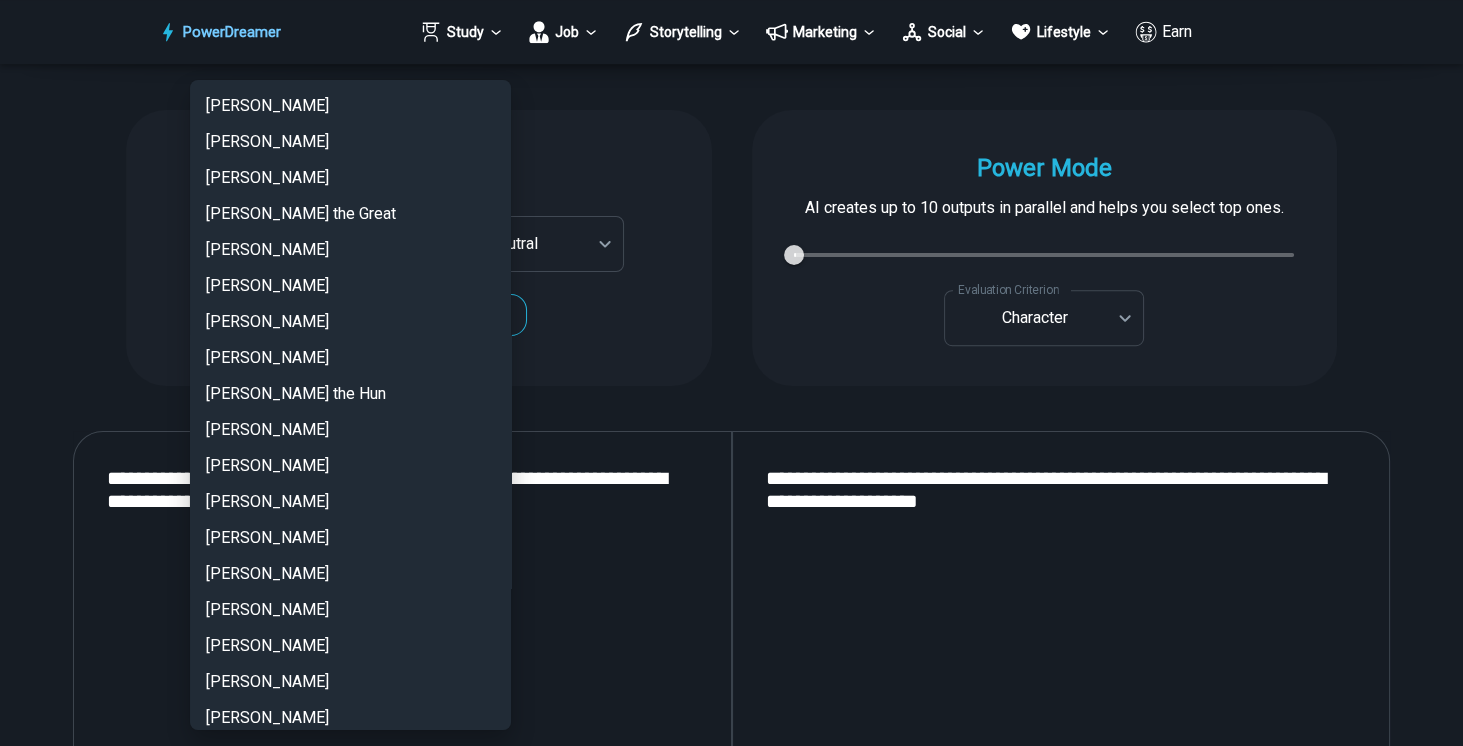 click at bounding box center [731, 373] 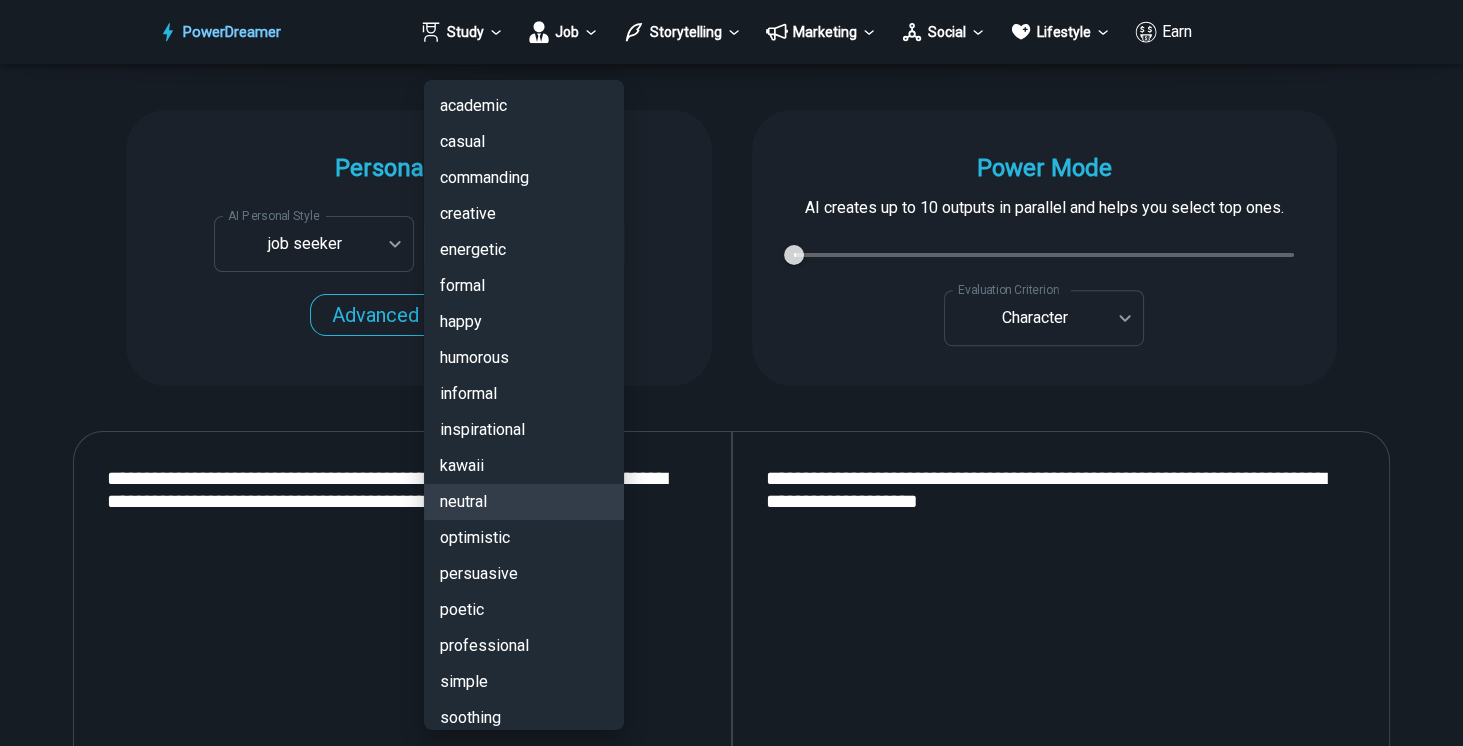 click on "PowerDreamer Study Job Storytelling Marketing Social Lifestyle Earn AI Resume Writer Tailors your resume for each job opening in seconds START Faster with PowerDreamer 213,230  AI-Generated Outputs.  50,000+ Users. 60+ AI Tools. PowerDreamer saved me a ton of stress and even more time. Highly recommend. [PERSON_NAME] is a writer and producer with experience at Morning Rush, [US_STATE] PBS, Metro Weekly and The [US_STATE] Times I received a job offer [DATE] that your awesome website helped me get. Thank you! I will be singing your praises. [PERSON_NAME] signed up to PowerDreamer [DATE] and received his job offer [DATE] Absolutely love this program!! I'm usually hesitant to pay for anything without being able to try it for free first. However, I was desperate to get resume writing help and this program far exceeded my expectations! I have been telling anyone I know looking for a job to try it. [PERSON_NAME] [PERSON_NAME], Product Manager in E-Commerce [PERSON_NAME] [PERSON_NAME] [PERSON_NAME] Personalization AI Tone" at bounding box center [731, 2859] 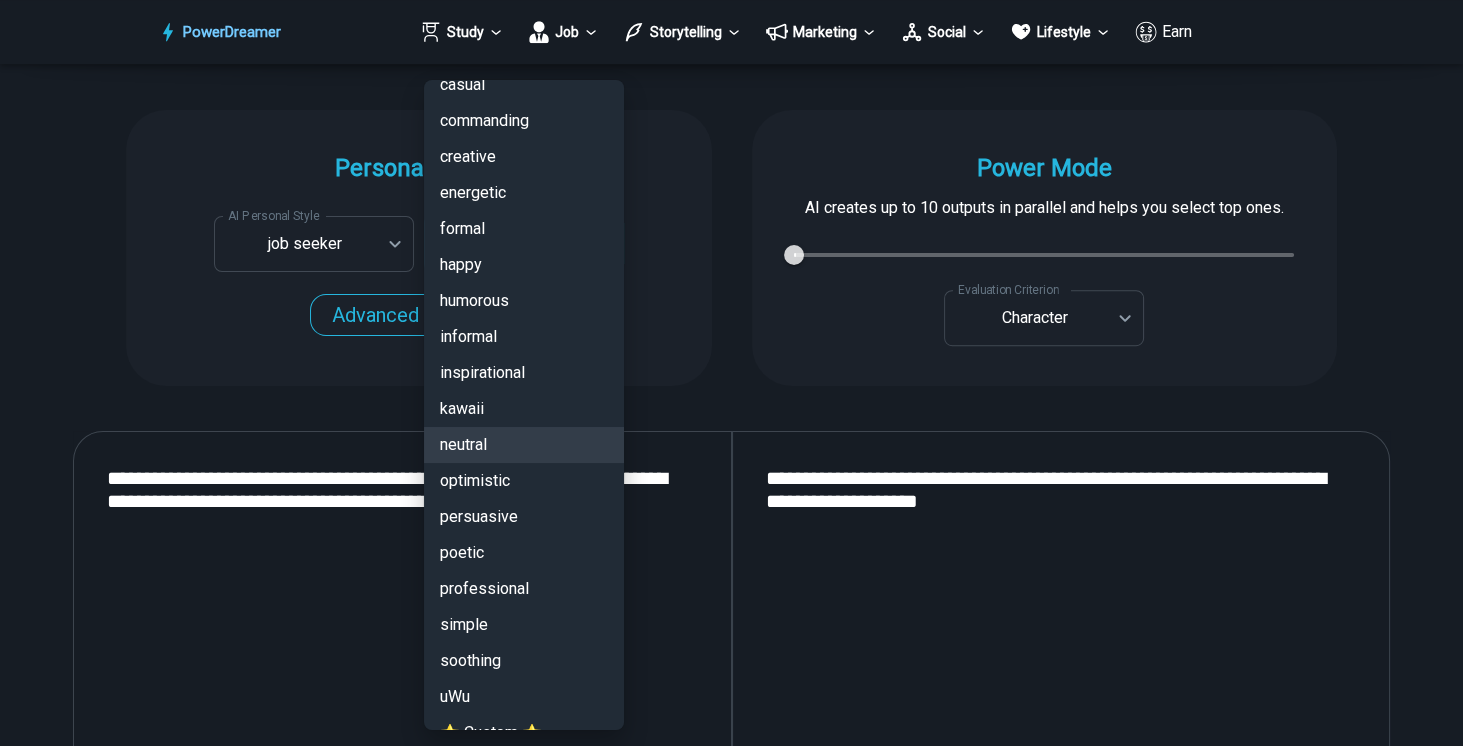 scroll, scrollTop: 86, scrollLeft: 0, axis: vertical 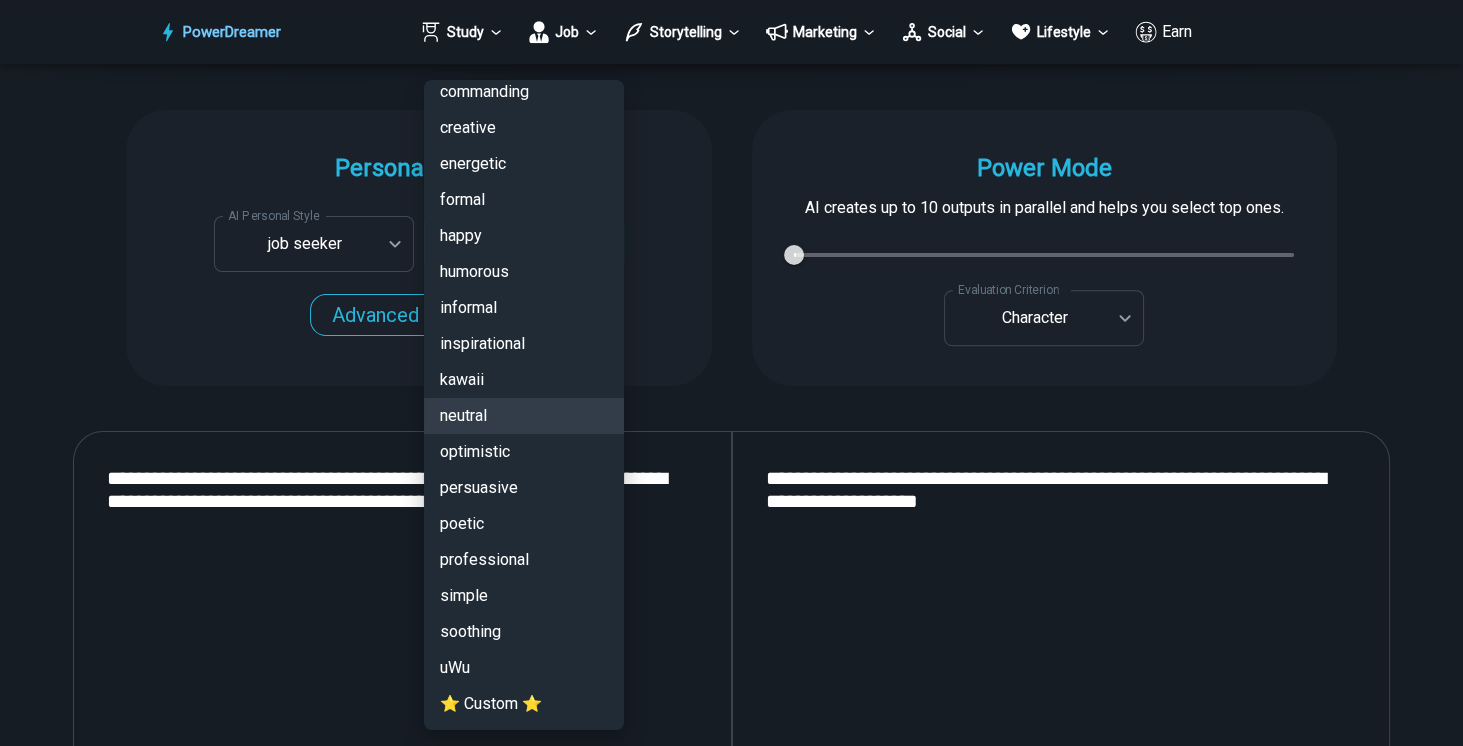 click on "persuasive" at bounding box center [524, 488] 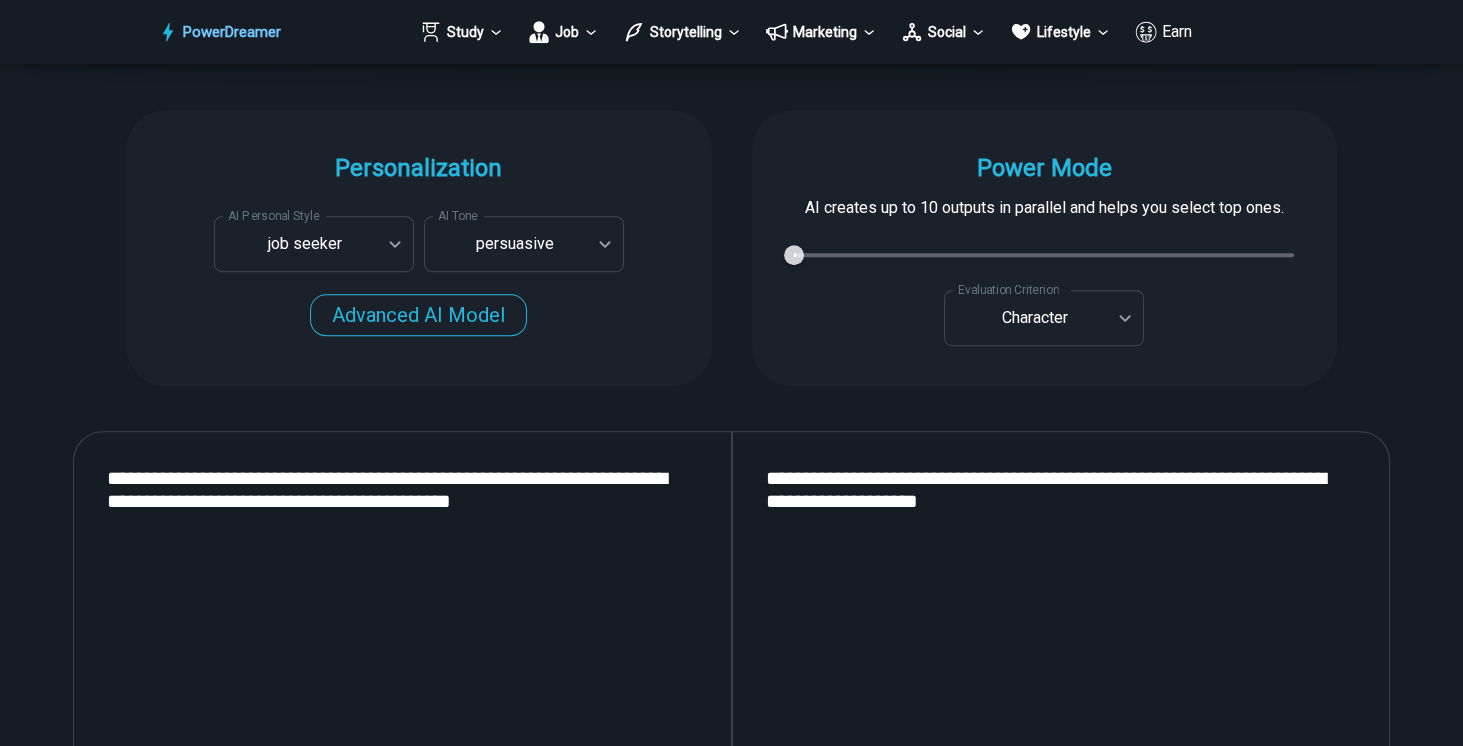 click on "Standard AI Model Advanced AI Model" at bounding box center [418, 310] 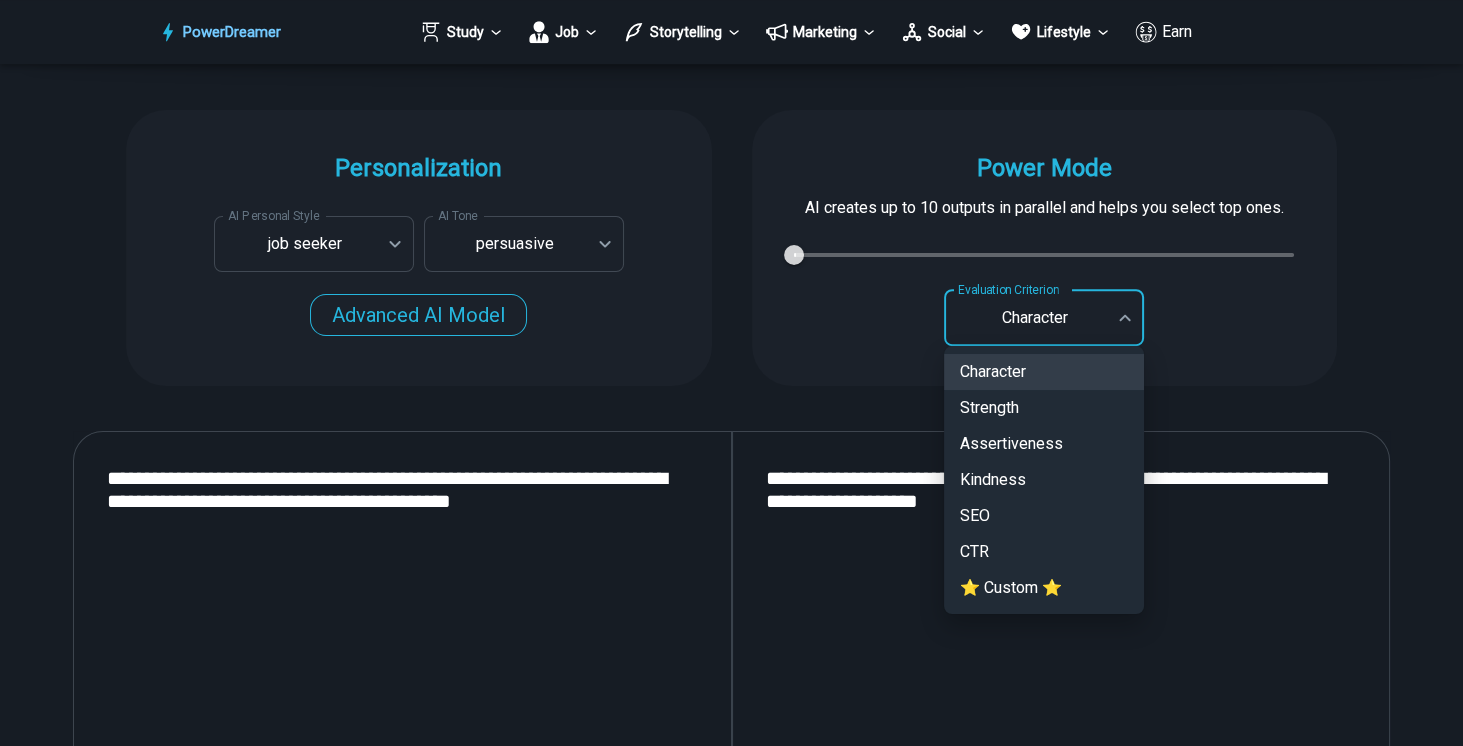 click on "PowerDreamer Study Job Storytelling Marketing Social Lifestyle Earn AI Resume Writer Tailors your resume for each job opening in seconds START Faster with PowerDreamer 213,230  AI-Generated Outputs.  50,000+ Users. 60+ AI Tools. PowerDreamer saved me a ton of stress and even more time. Highly recommend. [PERSON_NAME] is a writer and producer with experience at Morning Rush, [US_STATE] PBS, Metro Weekly and The [US_STATE] Times I received a job offer [DATE] that your awesome website helped me get. Thank you! I will be singing your praises. [PERSON_NAME] signed up to PowerDreamer [DATE] and received his job offer [DATE] Absolutely love this program!! I'm usually hesitant to pay for anything without being able to try it for free first. However, I was desperate to get resume writing help and this program far exceeded my expectations! I have been telling anyone I know looking for a job to try it. [PERSON_NAME] [PERSON_NAME], Product Manager in E-Commerce [PERSON_NAME] [PERSON_NAME] [PERSON_NAME] Personalization AI Tone" at bounding box center [731, 2859] 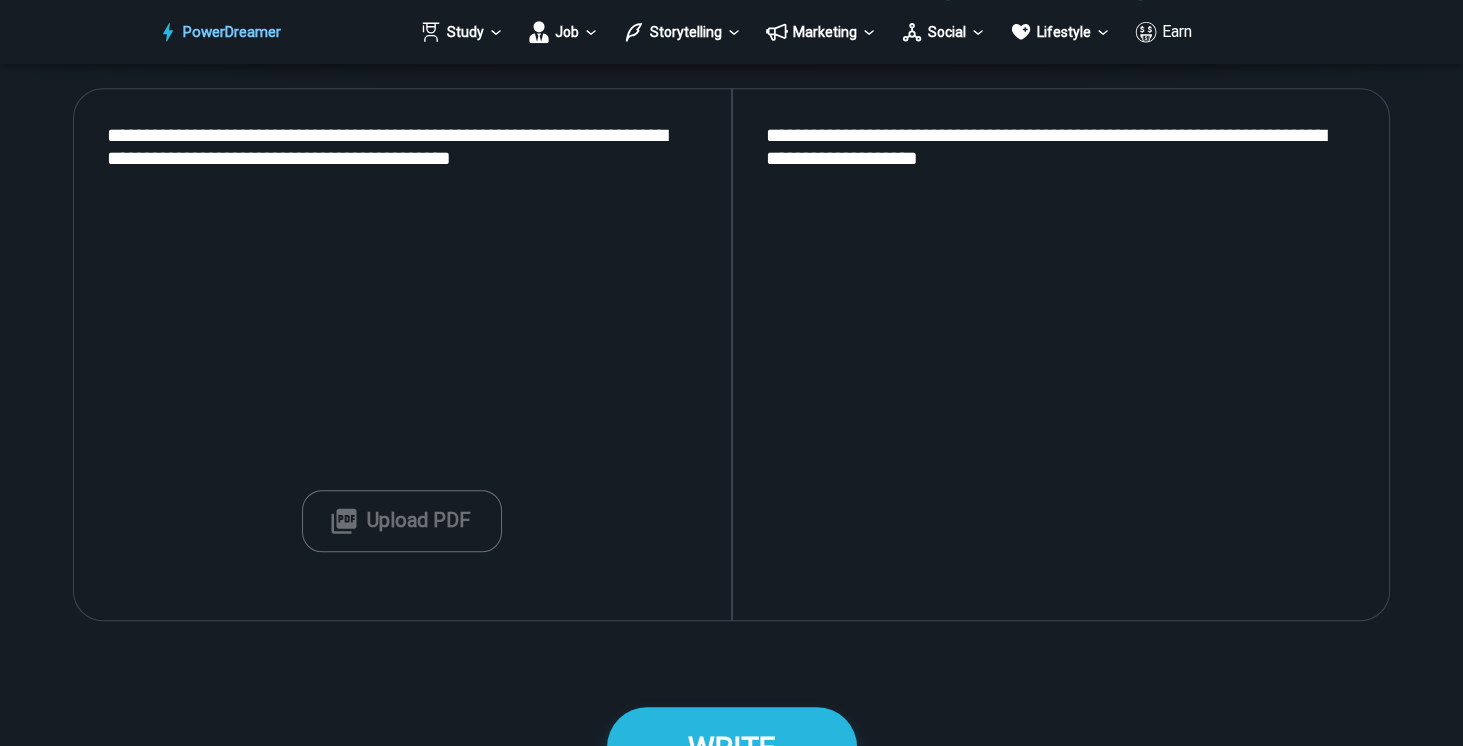 scroll, scrollTop: 2271, scrollLeft: 0, axis: vertical 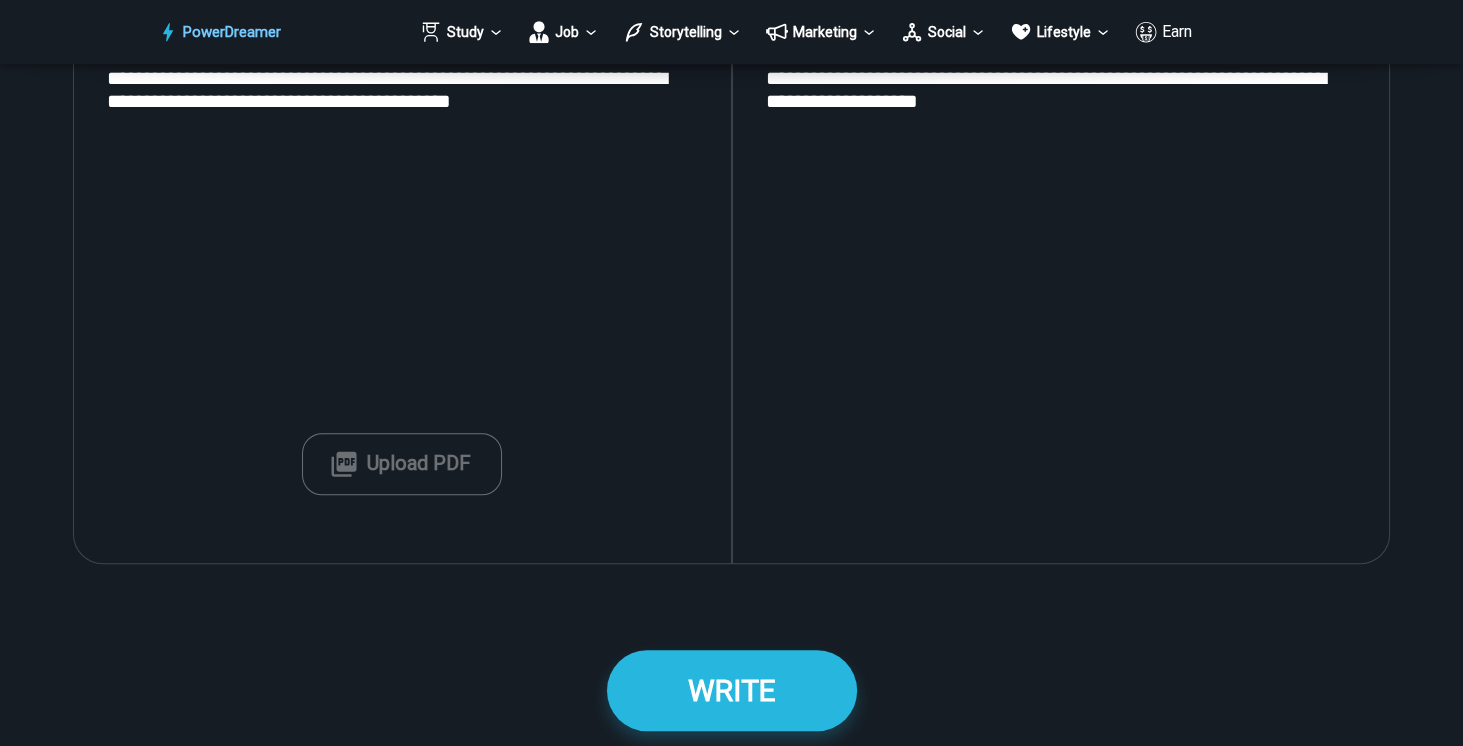 click on "Upload PDF" at bounding box center (402, 464) 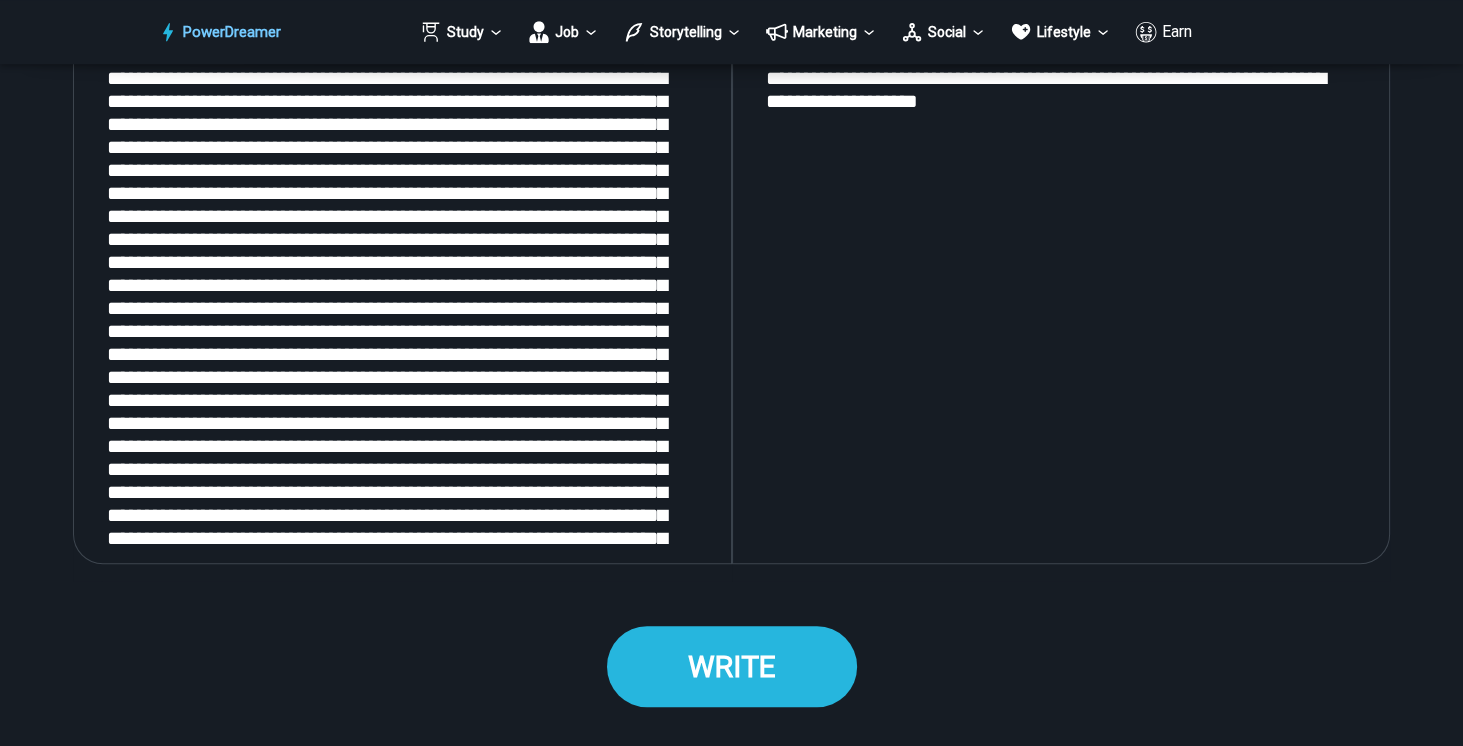 click on "WRITE" at bounding box center (732, 666) 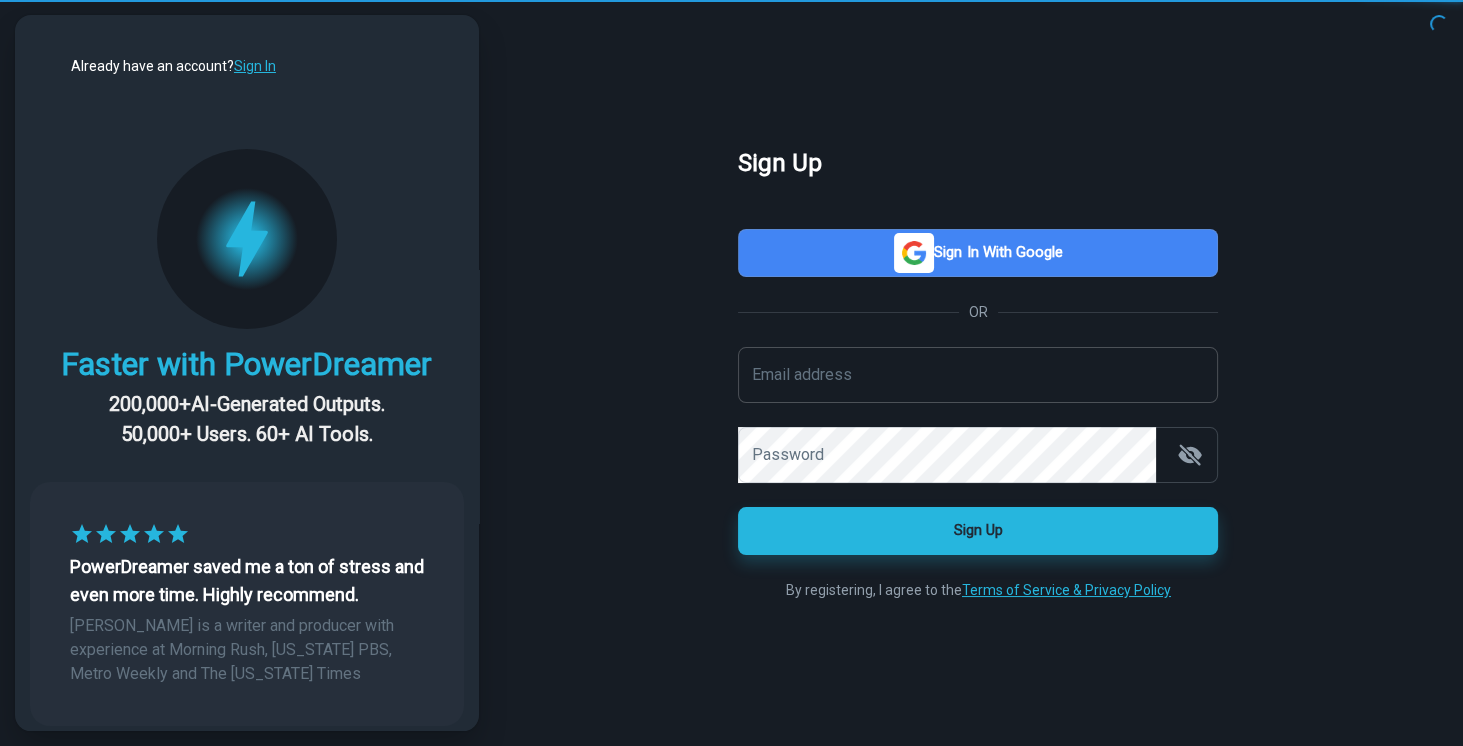scroll, scrollTop: 0, scrollLeft: 0, axis: both 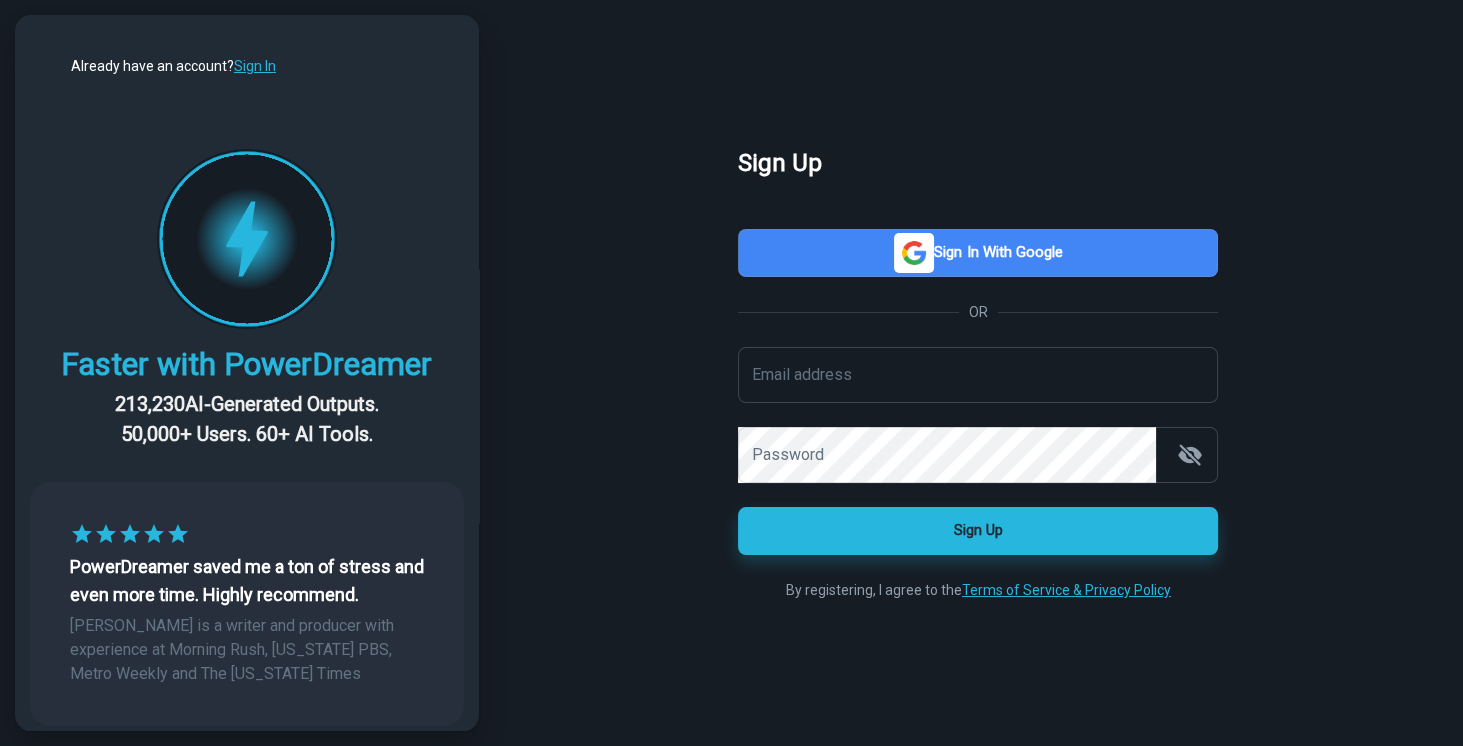 click on "Sign in with Google" at bounding box center (978, 253) 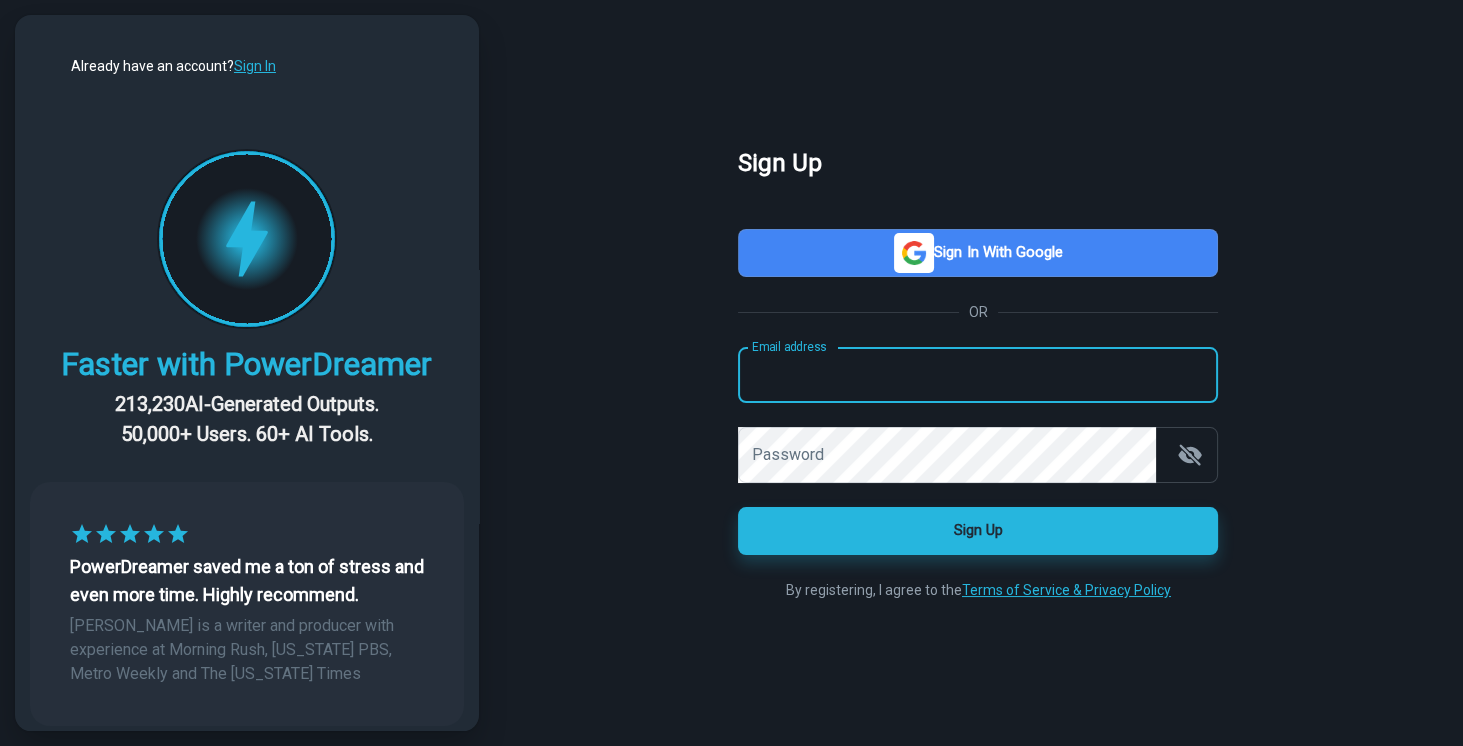click on "Email address" at bounding box center (978, 375) 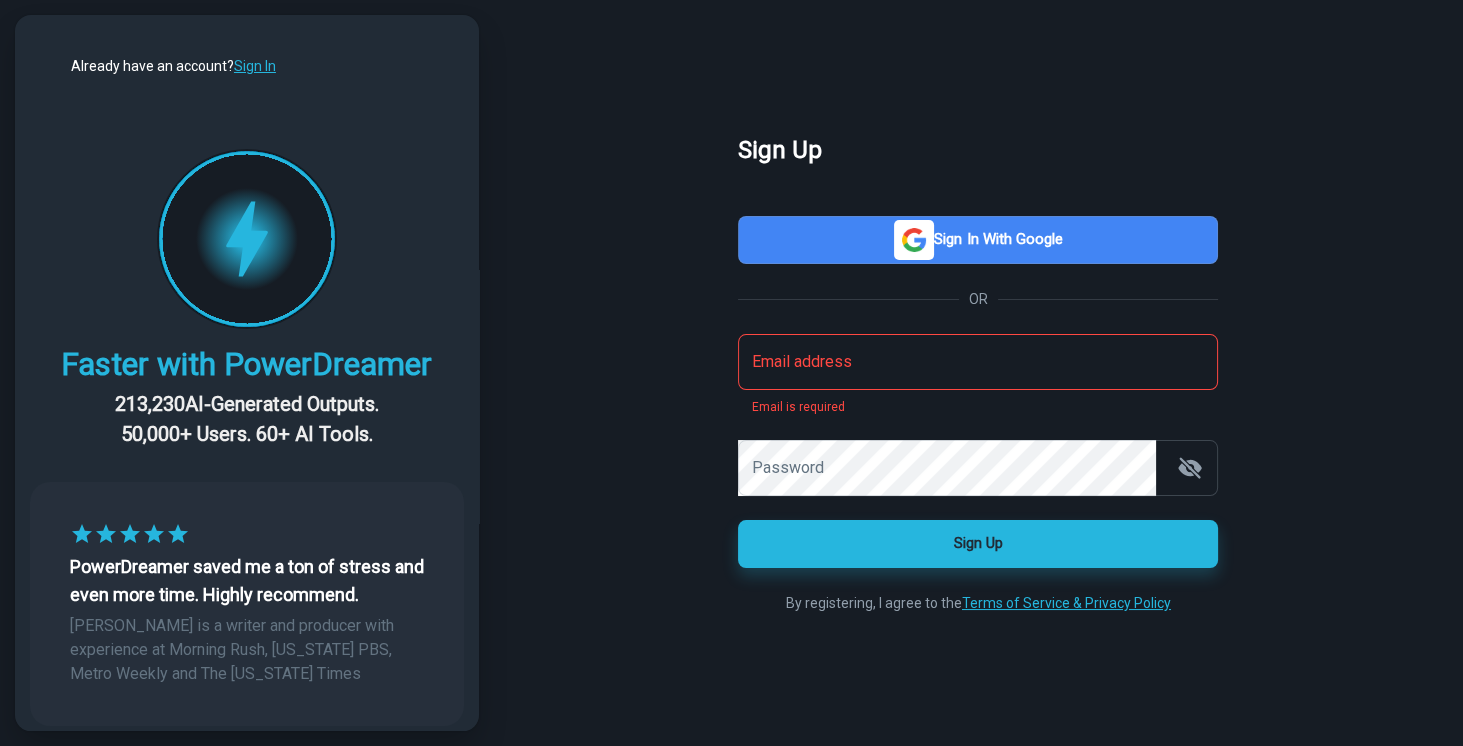 click at bounding box center (0, 746) 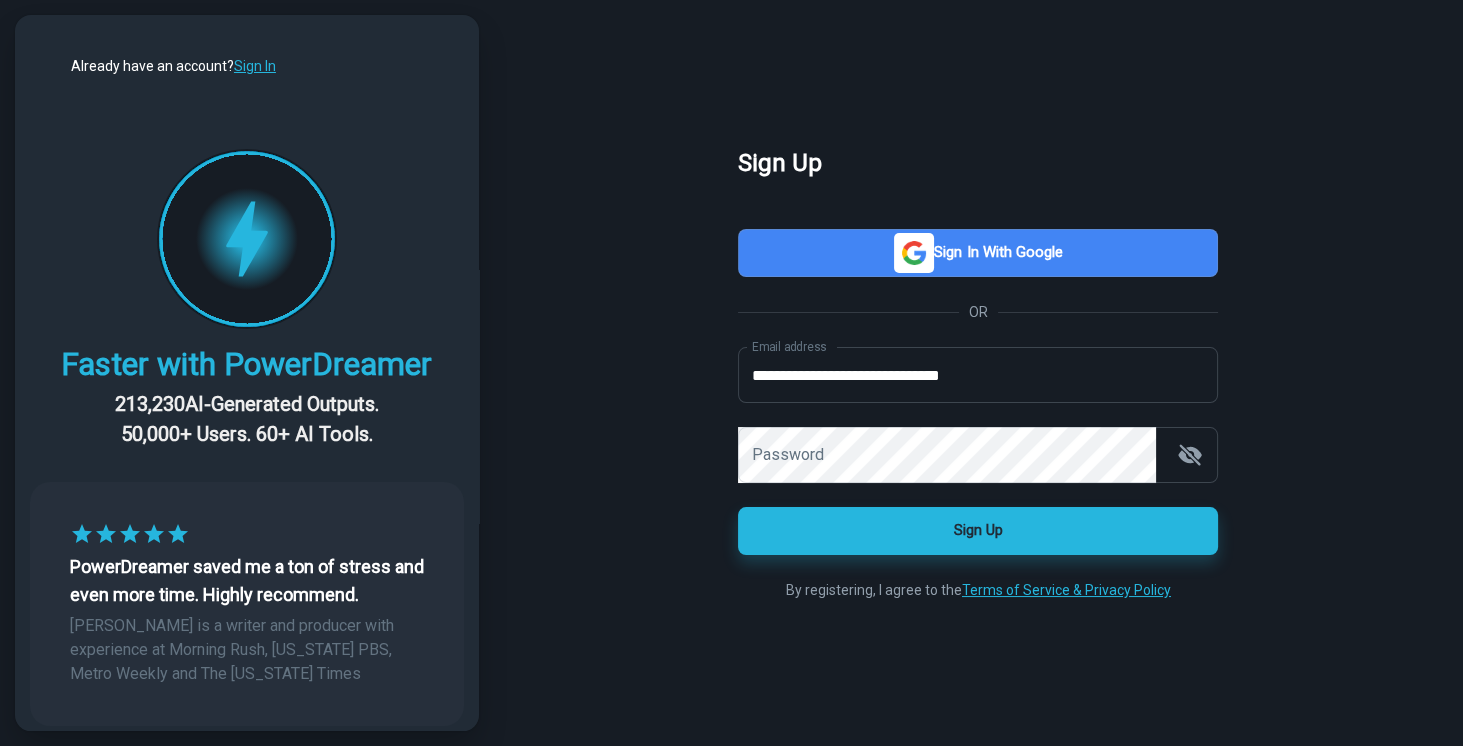 click on "**********" at bounding box center [978, 451] 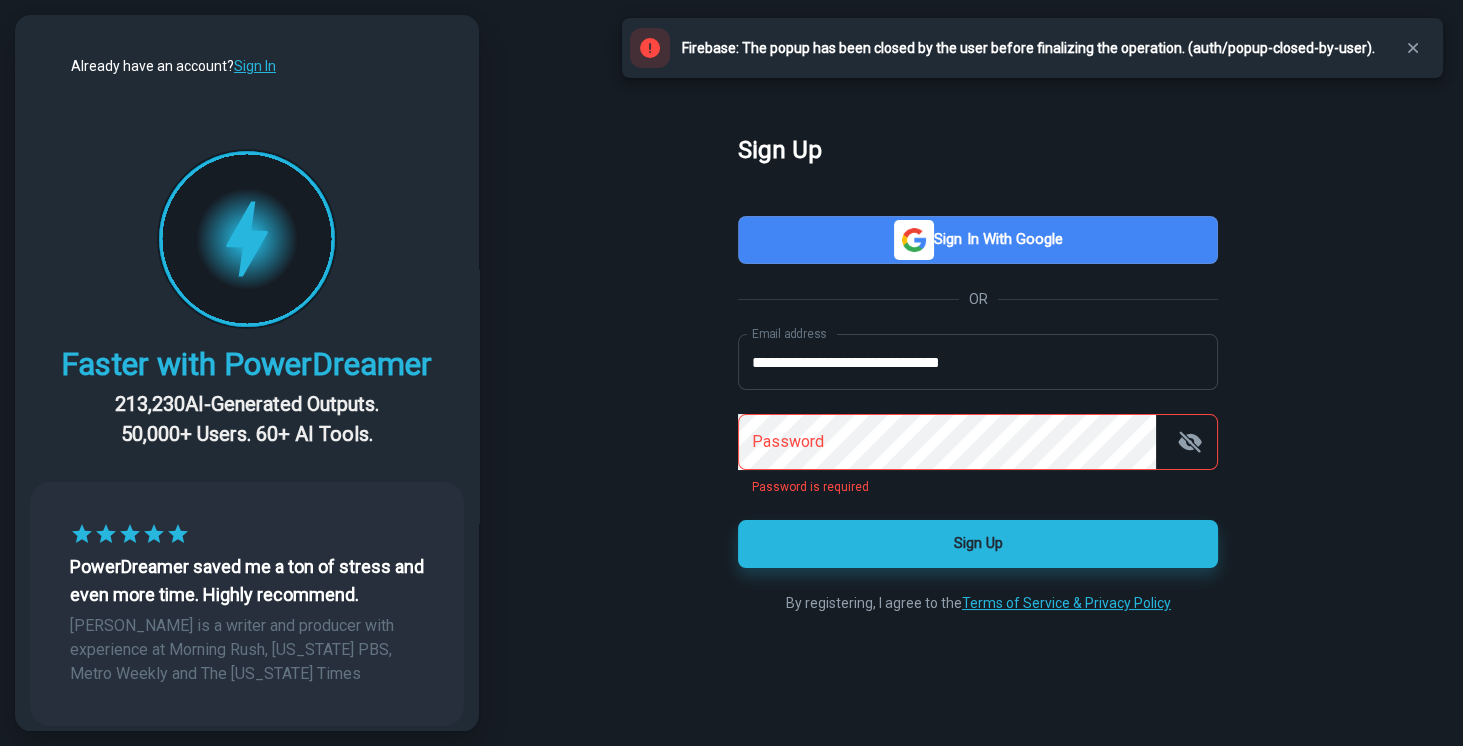 click at bounding box center [0, 746] 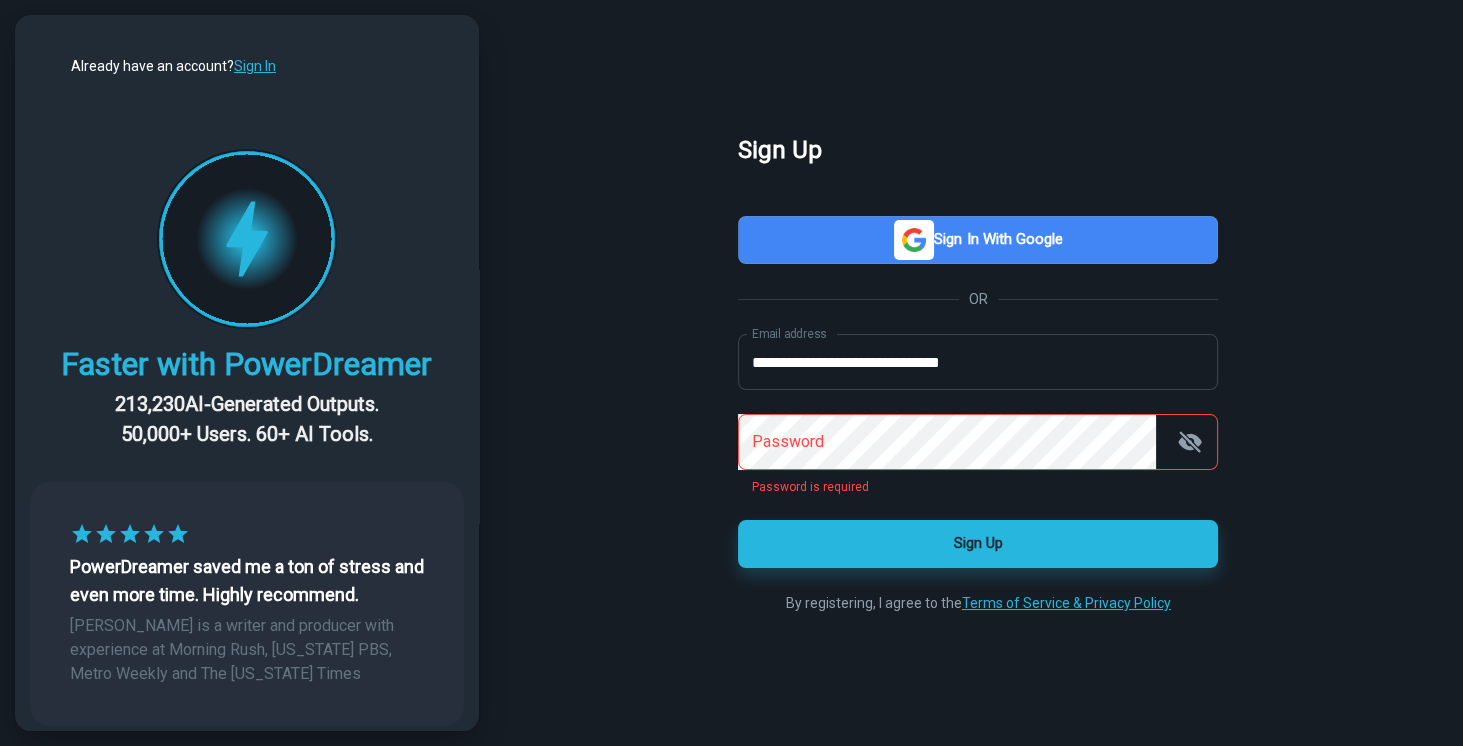 click at bounding box center (0, 746) 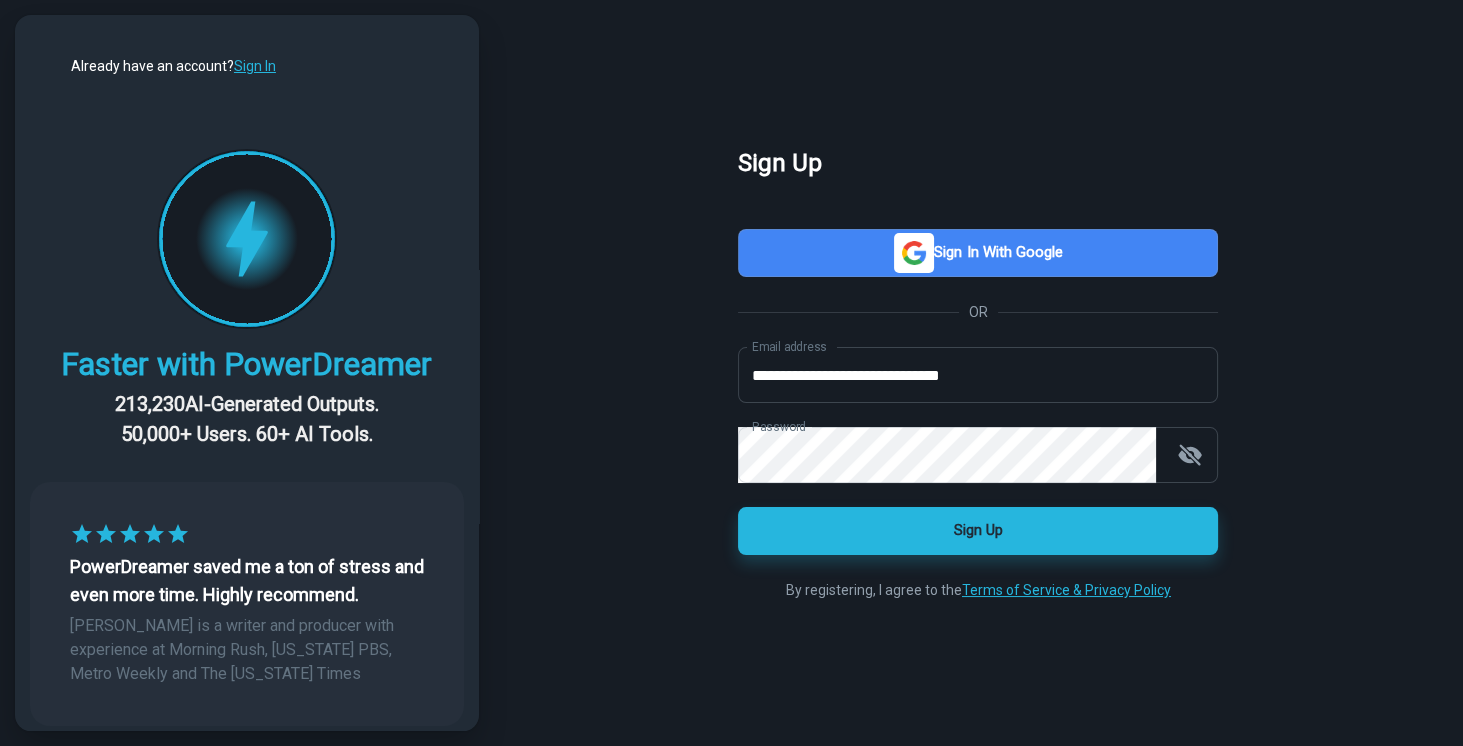 click on "Sign Up" at bounding box center (978, 531) 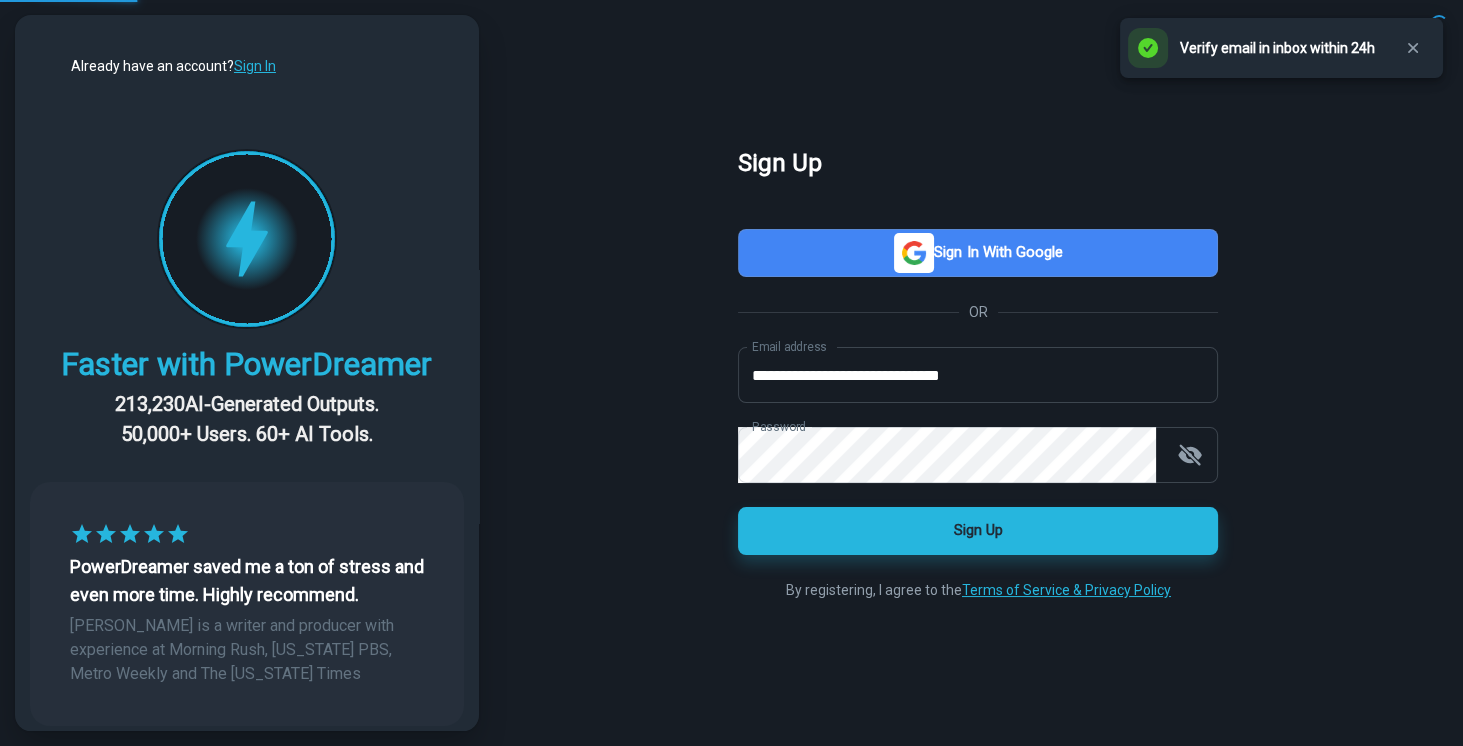 click at bounding box center [0, 746] 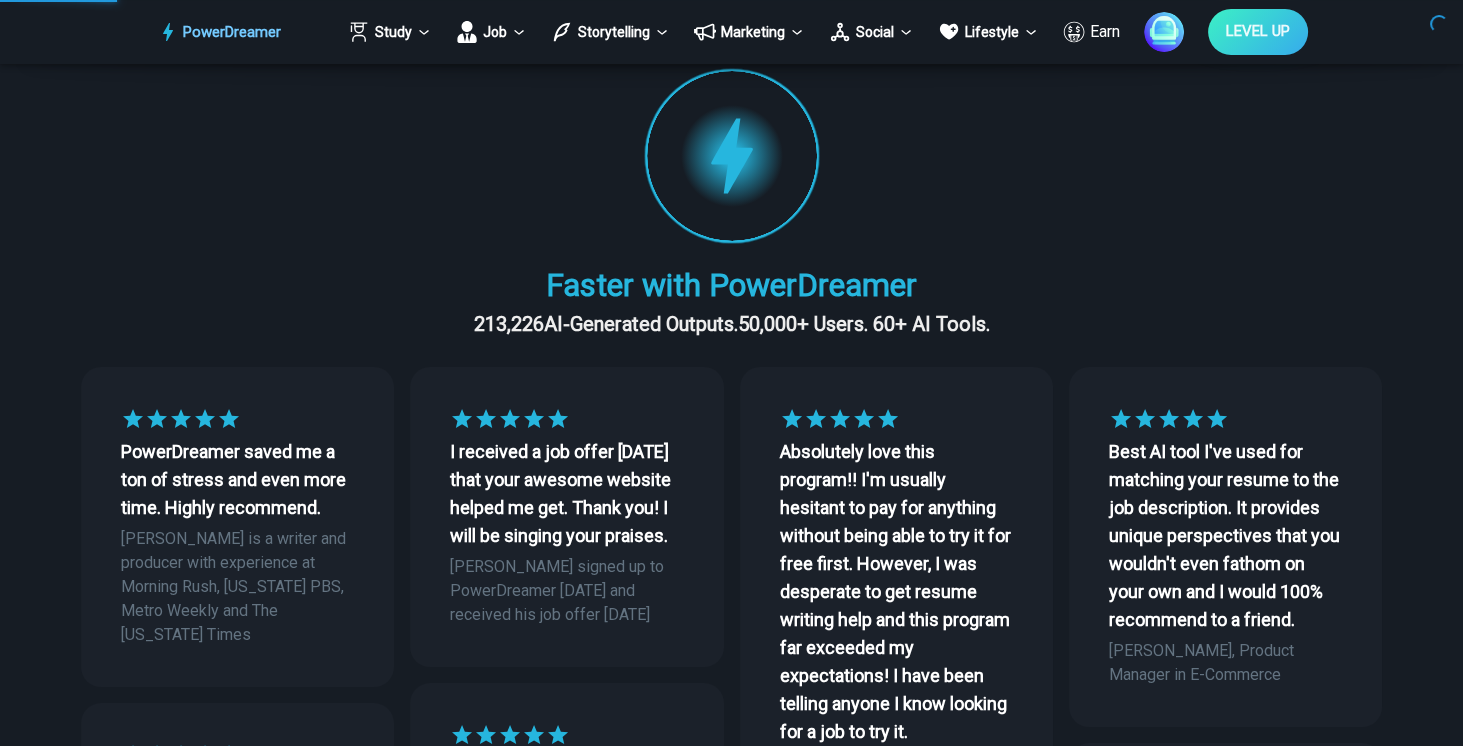 scroll, scrollTop: 114, scrollLeft: 0, axis: vertical 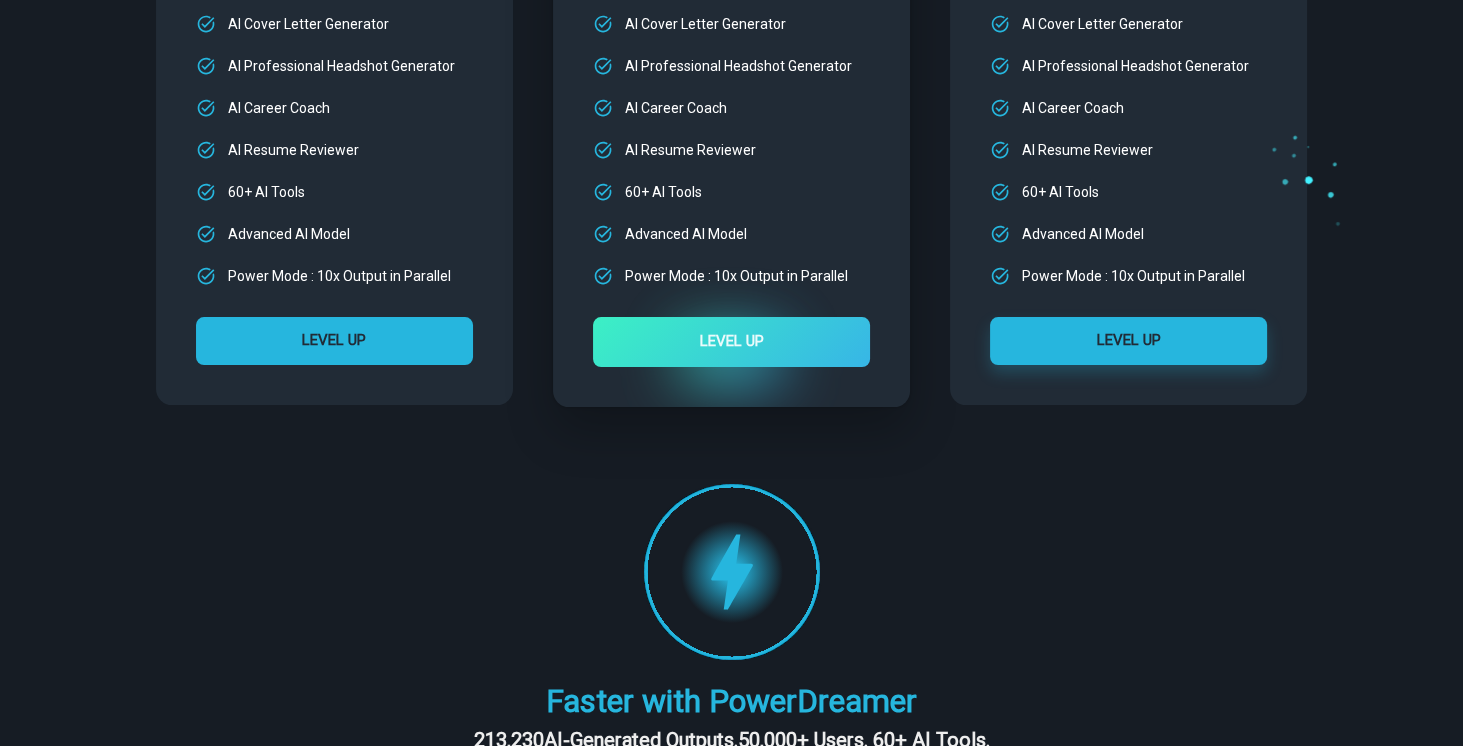 click on "LEVEL UP" at bounding box center (334, 341) 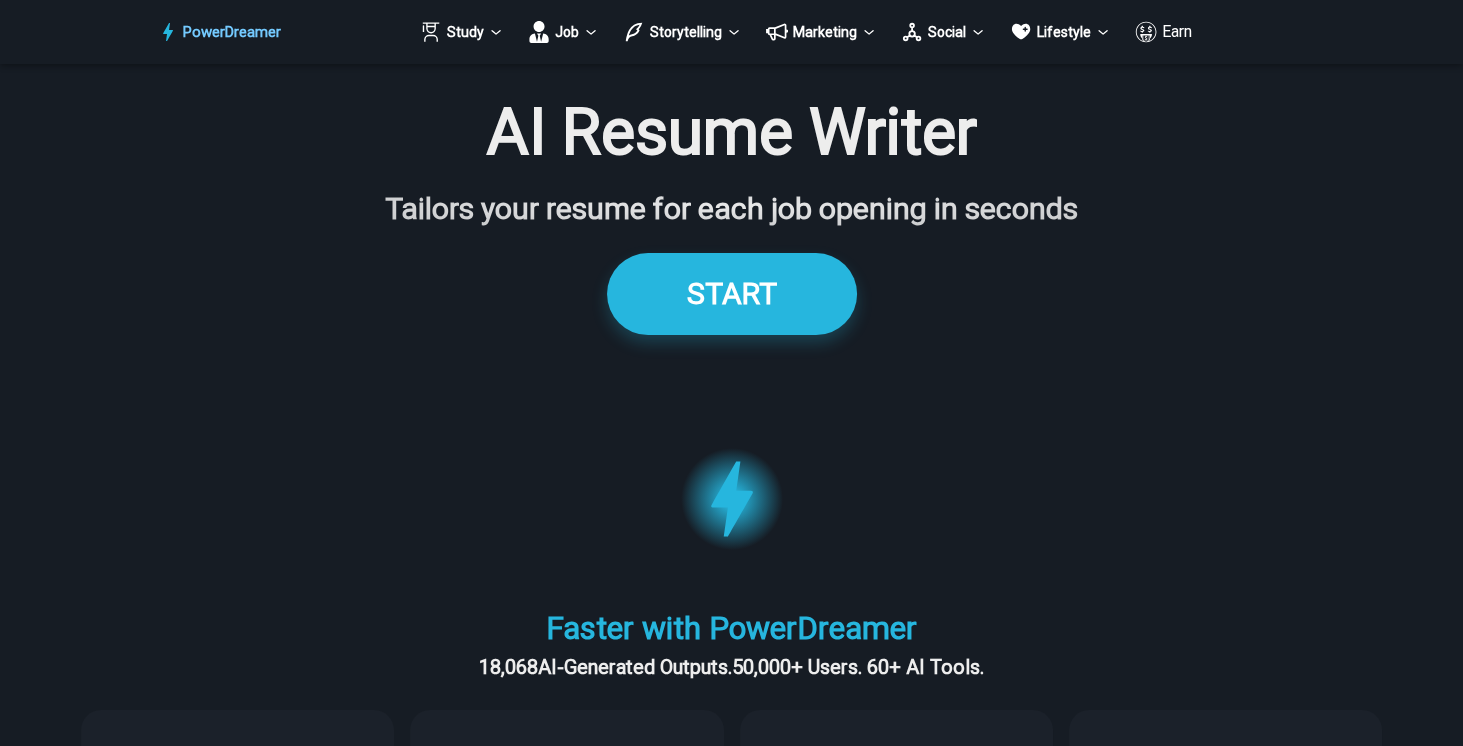 scroll, scrollTop: 57, scrollLeft: 0, axis: vertical 